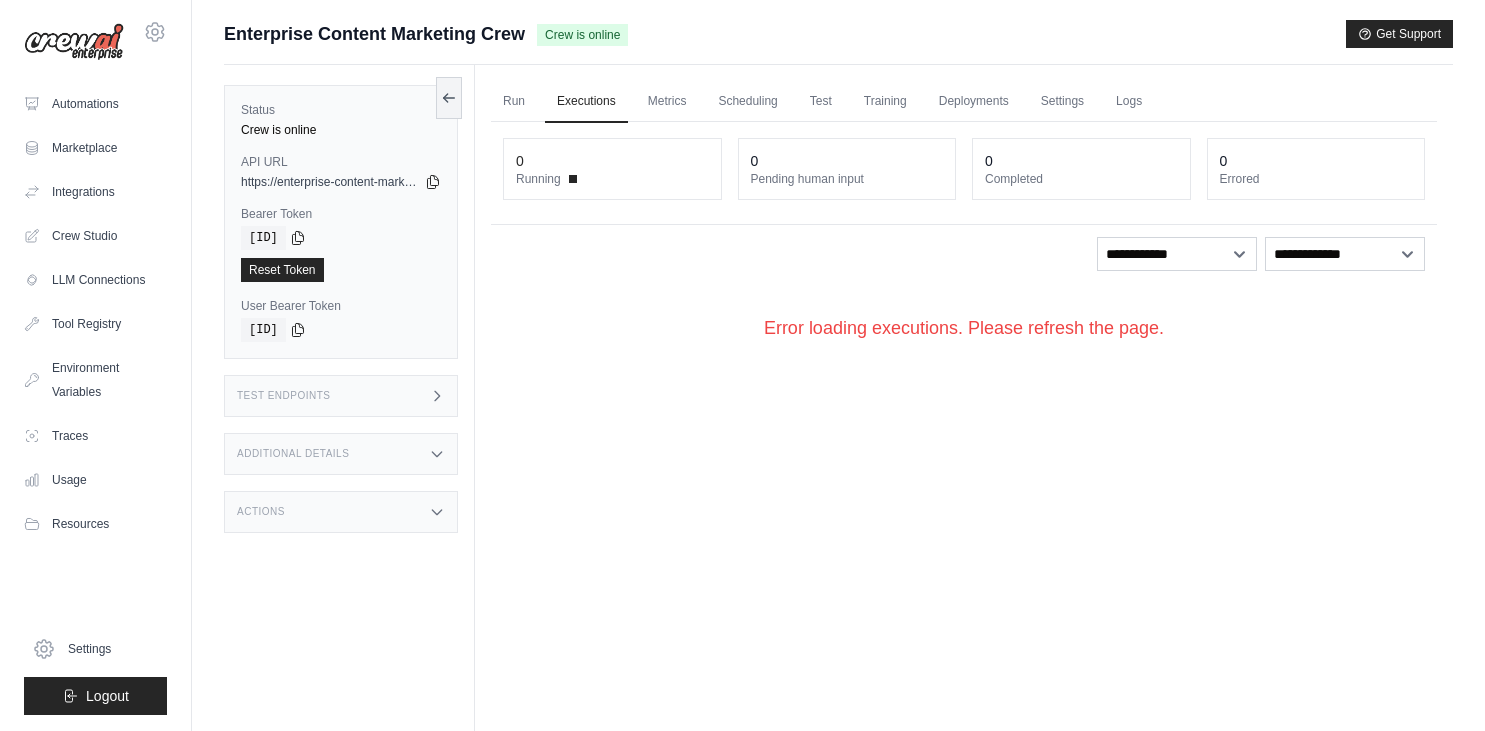 scroll, scrollTop: 0, scrollLeft: 0, axis: both 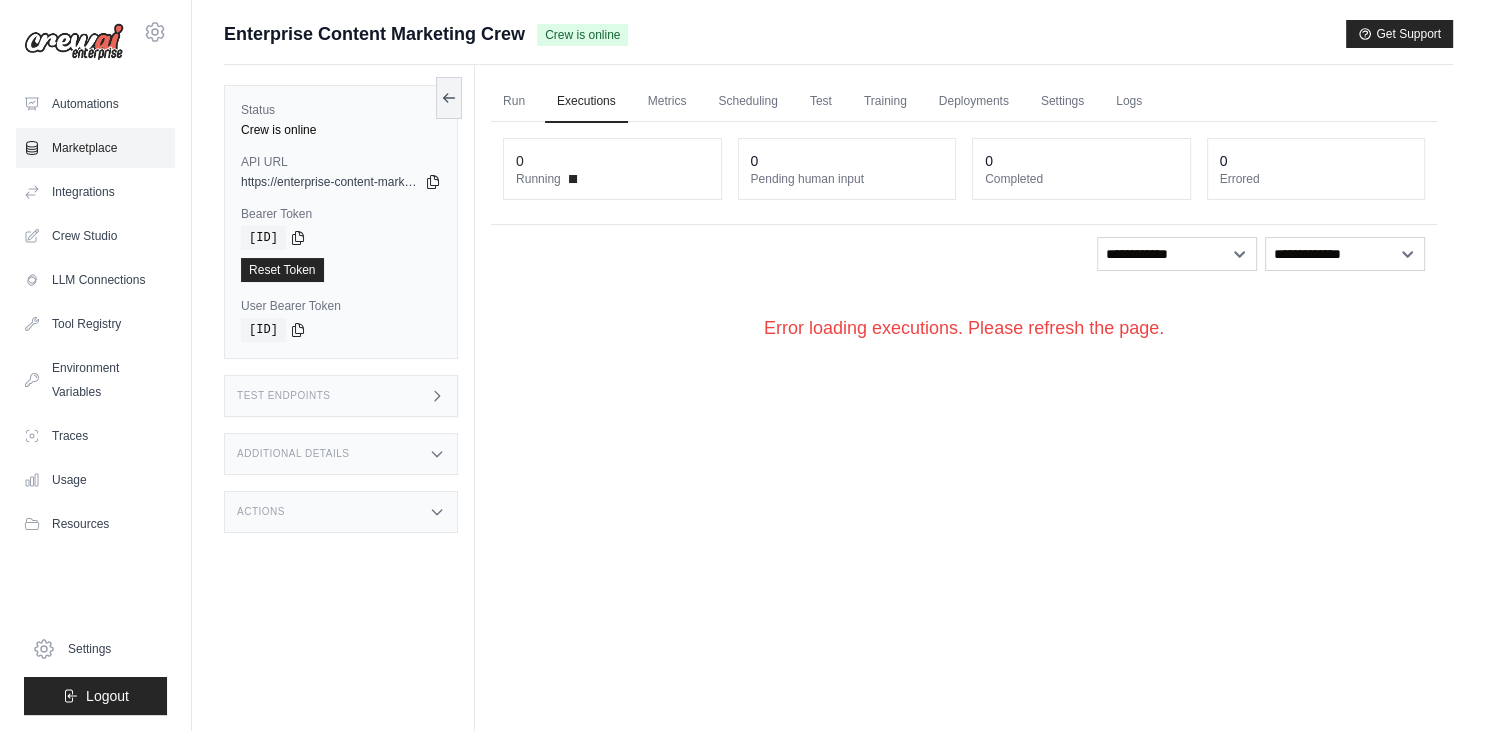 click on "Marketplace" at bounding box center [95, 148] 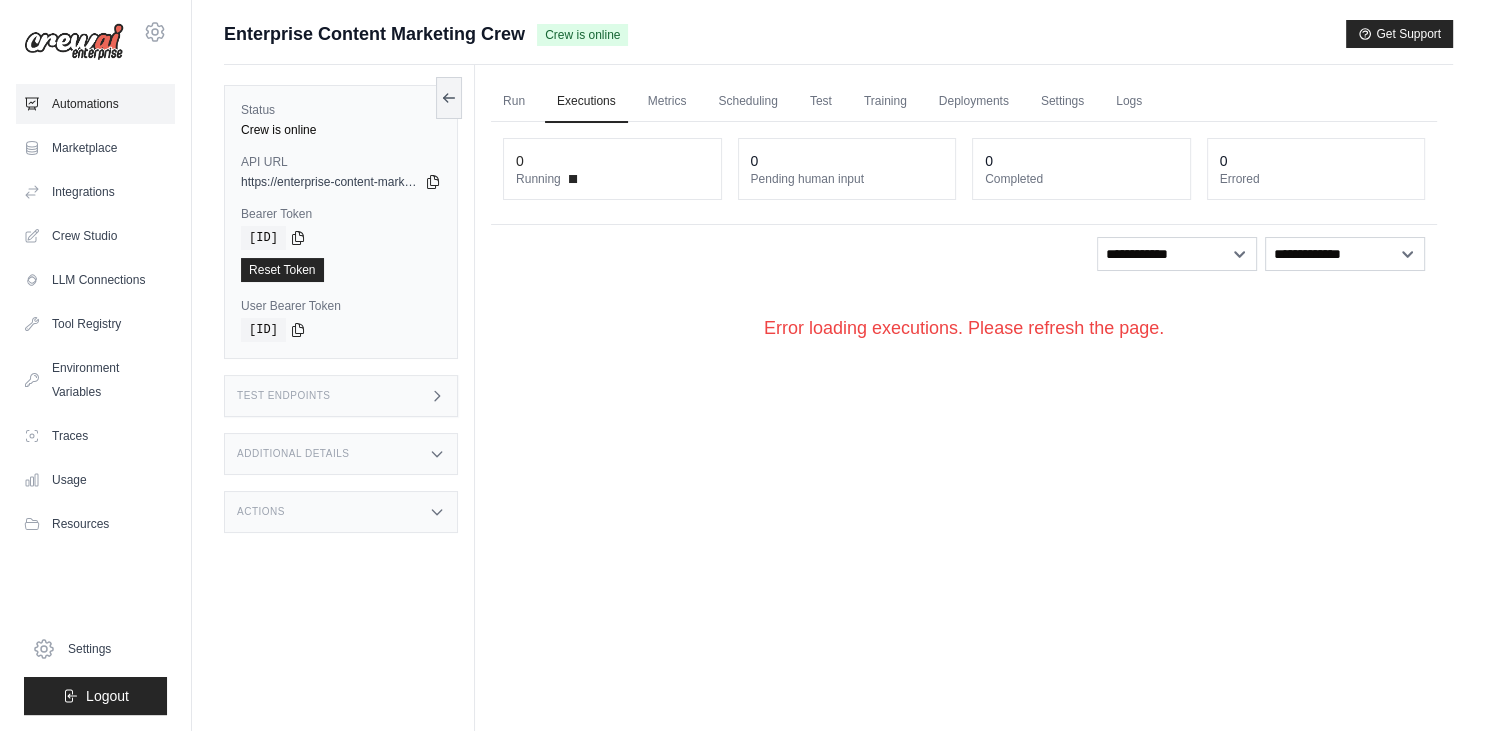 click on "Automations" at bounding box center (95, 104) 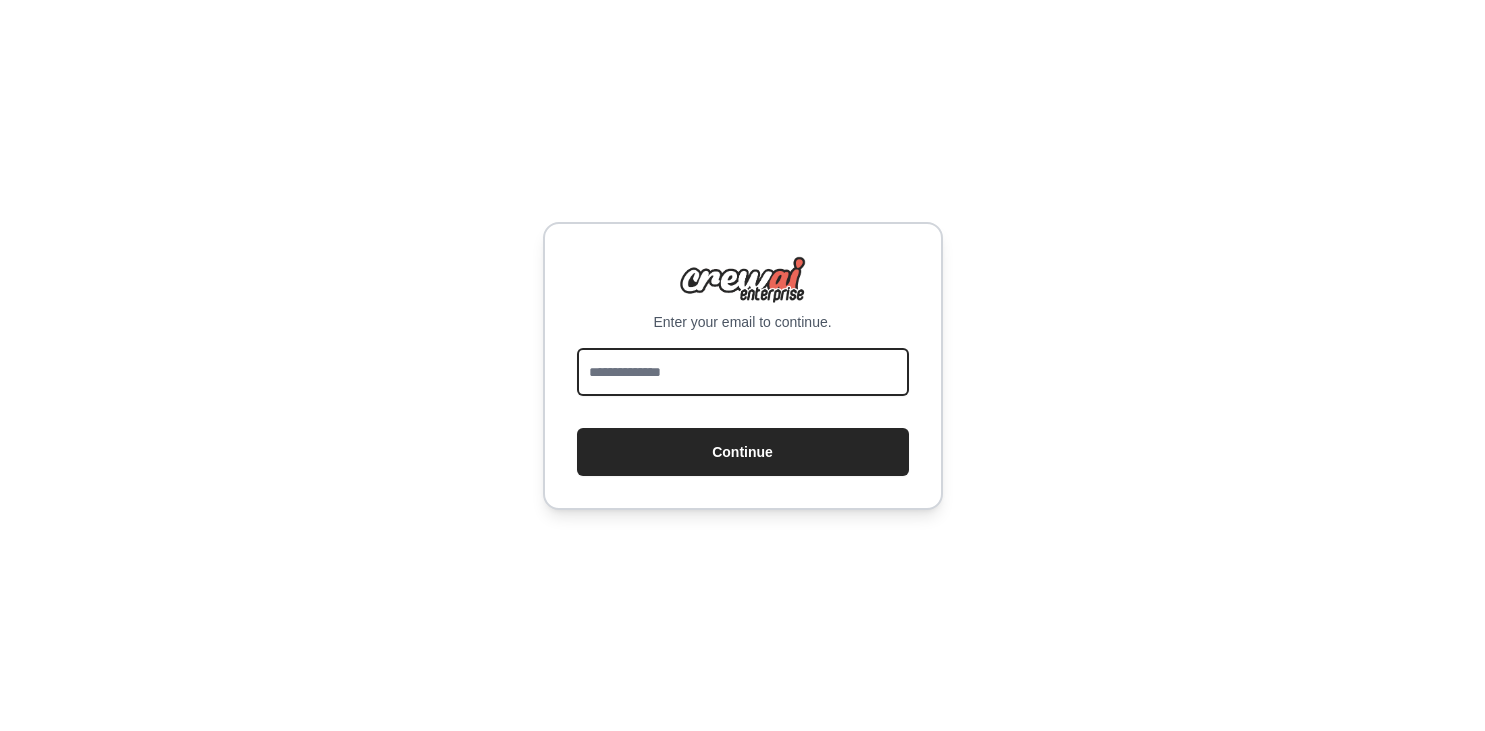 scroll, scrollTop: 0, scrollLeft: 0, axis: both 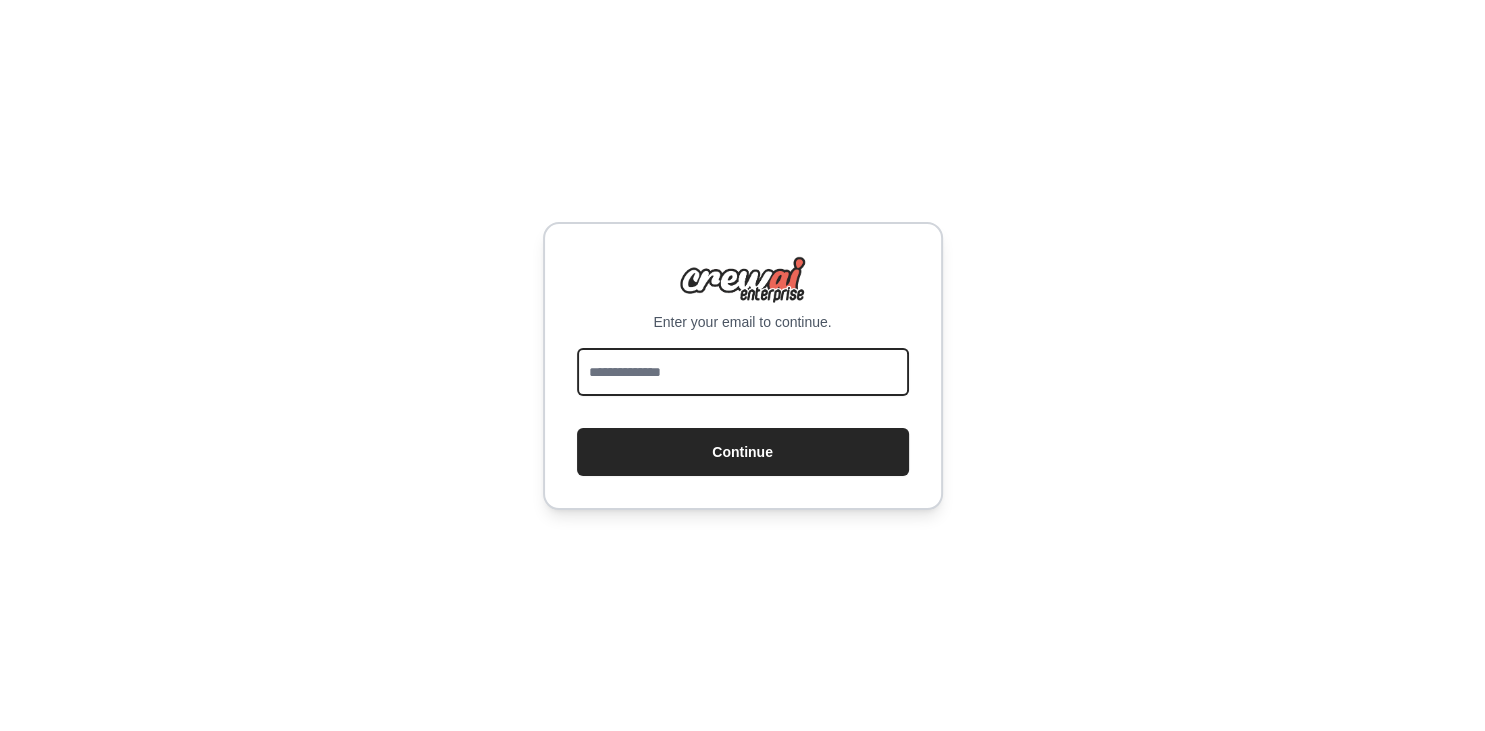 click at bounding box center [743, 372] 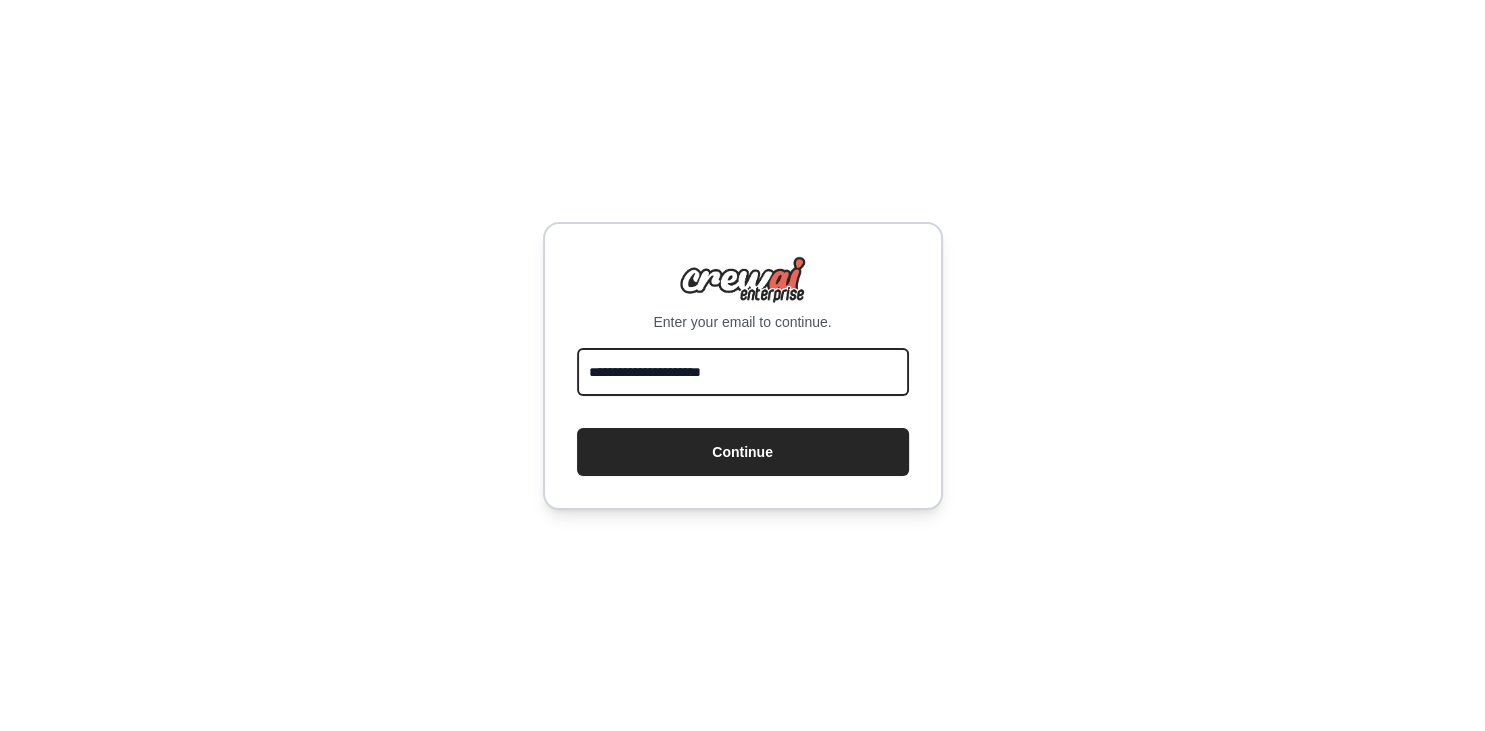 type on "**********" 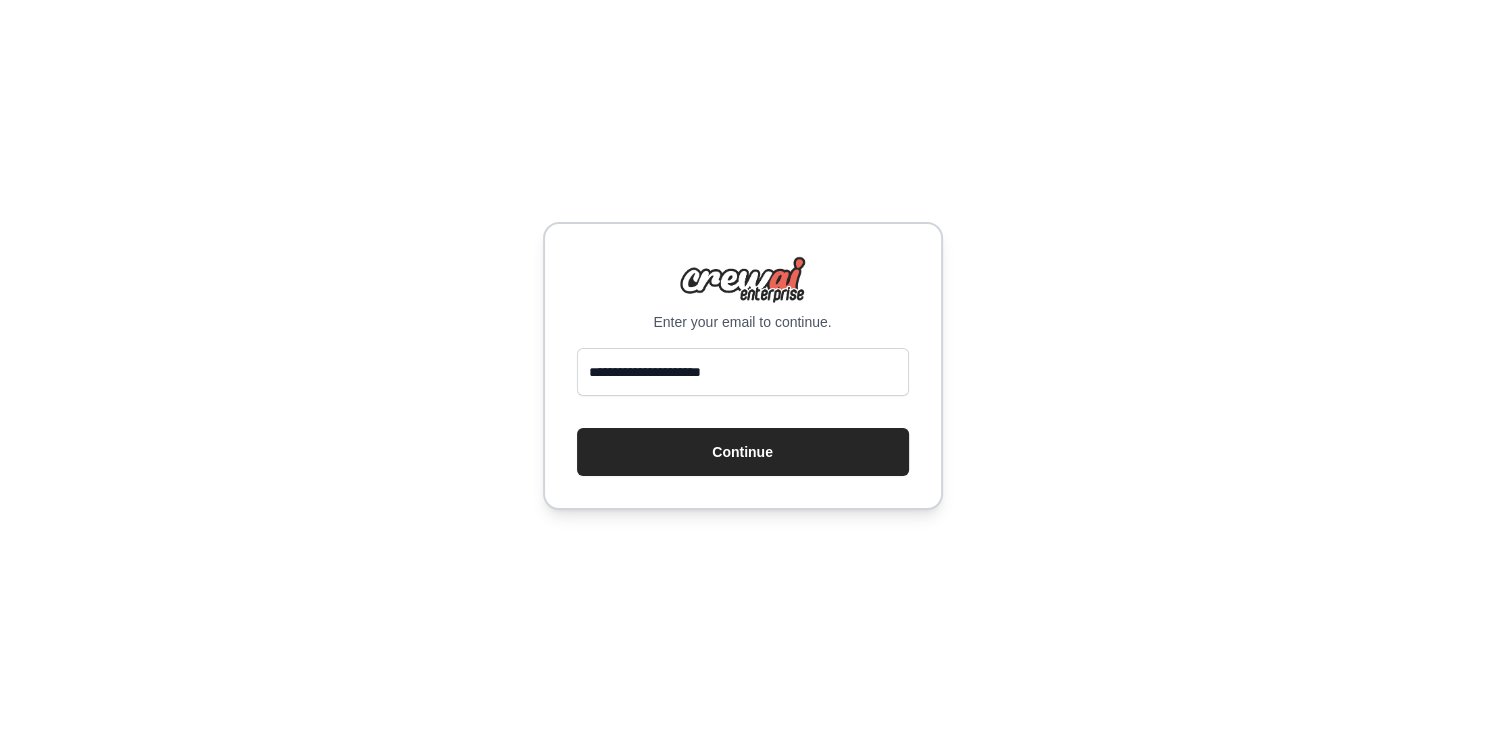 click on "**********" at bounding box center [743, 366] 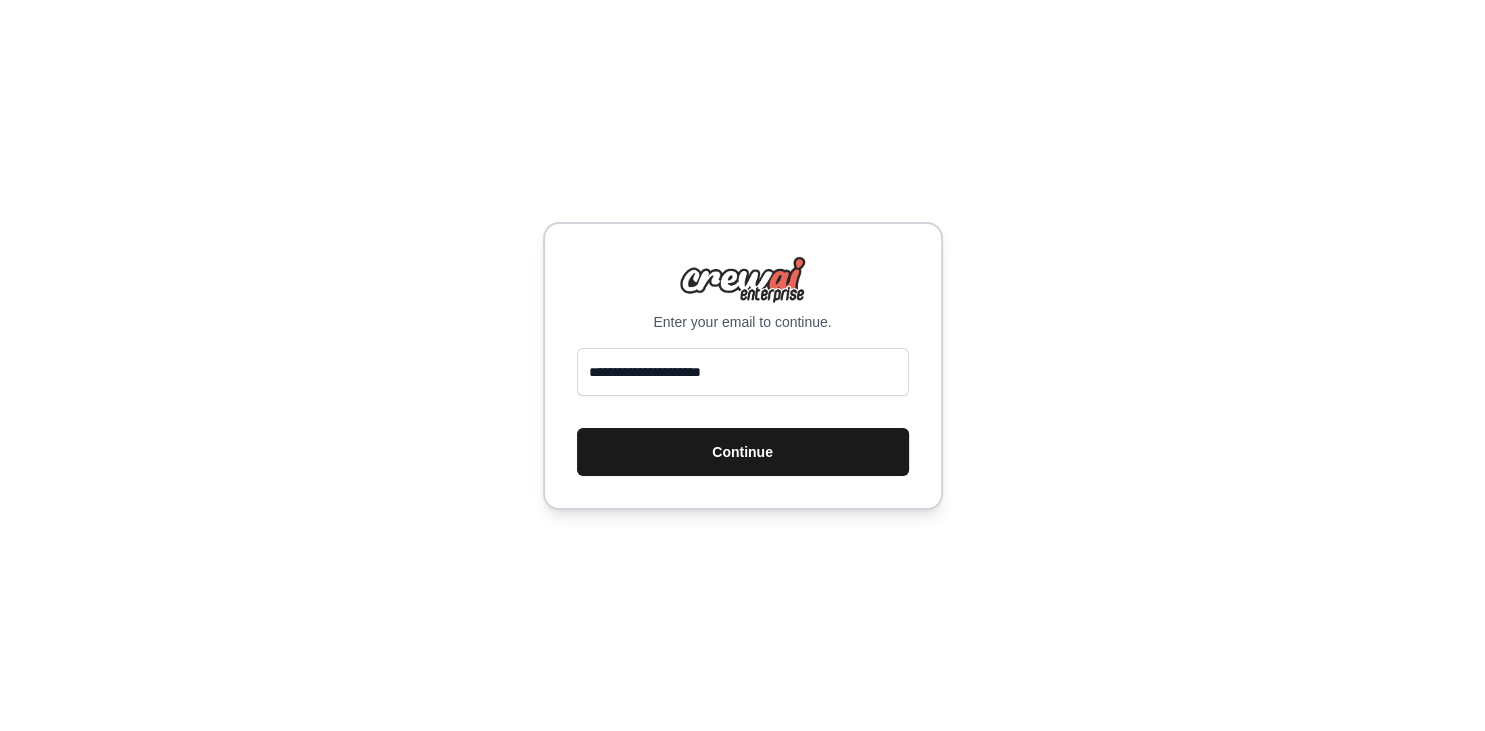 click on "Continue" at bounding box center [743, 452] 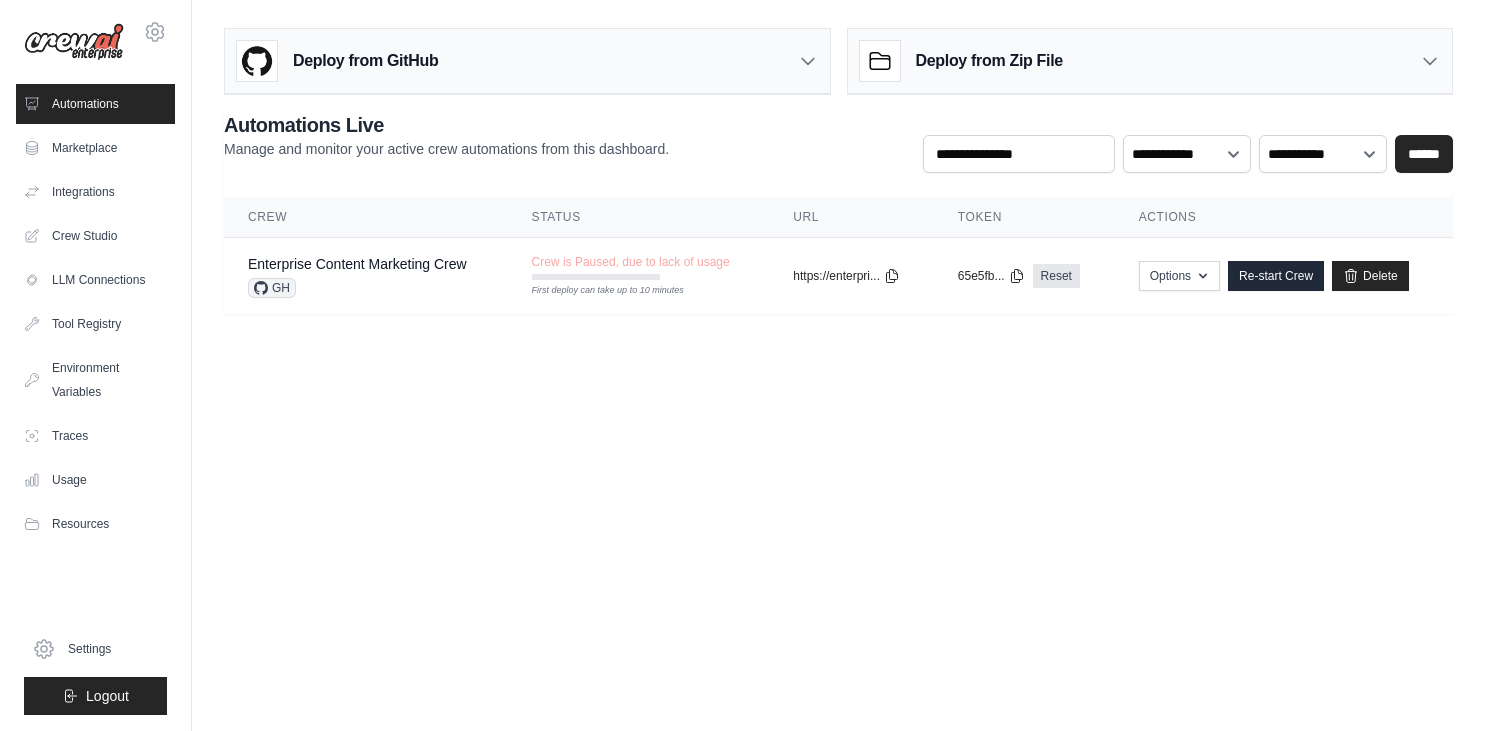scroll, scrollTop: 0, scrollLeft: 0, axis: both 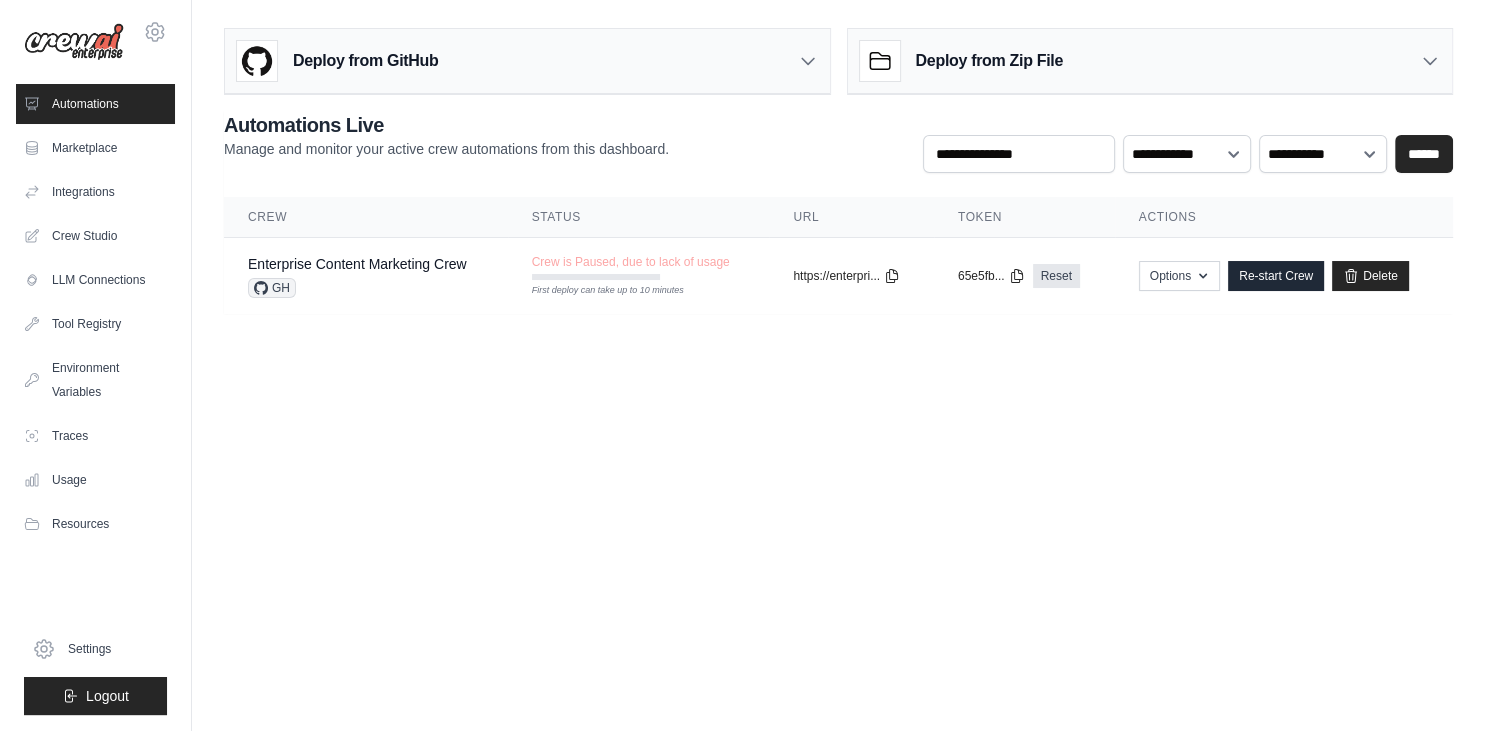 click on "[EMAIL]
Settings
Automations
Marketplace
Integrations" at bounding box center (742, 365) 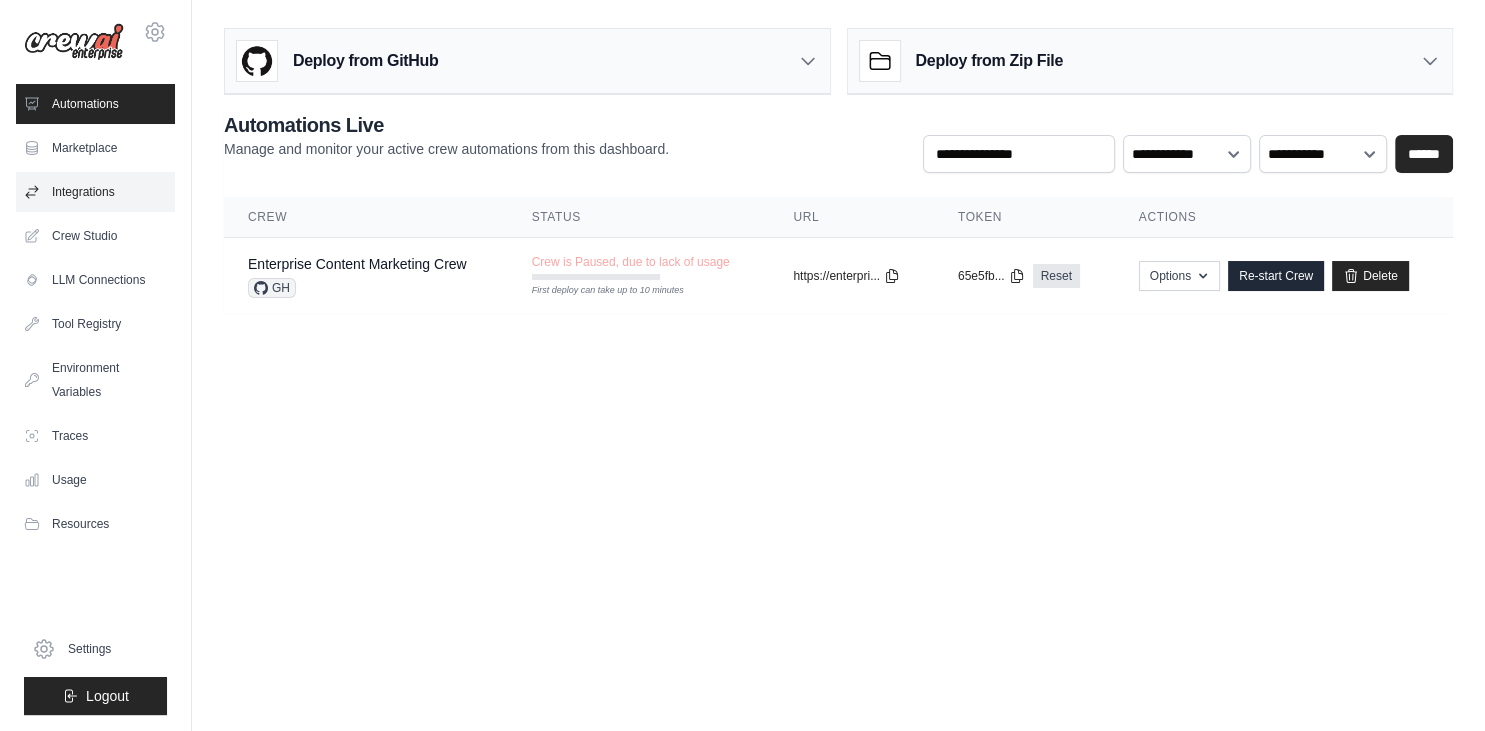 click on "Integrations" at bounding box center [95, 192] 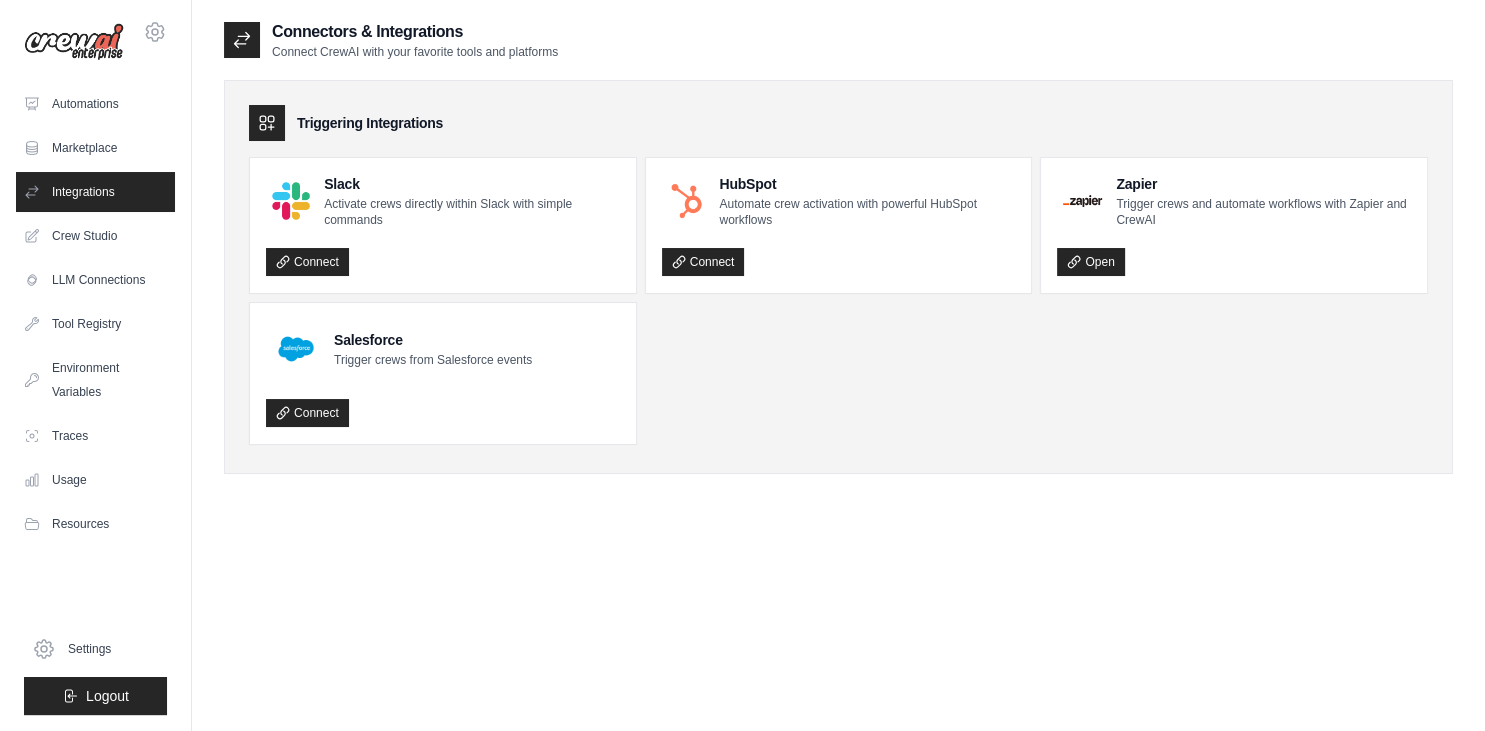 click on "Marketplace" at bounding box center (95, 148) 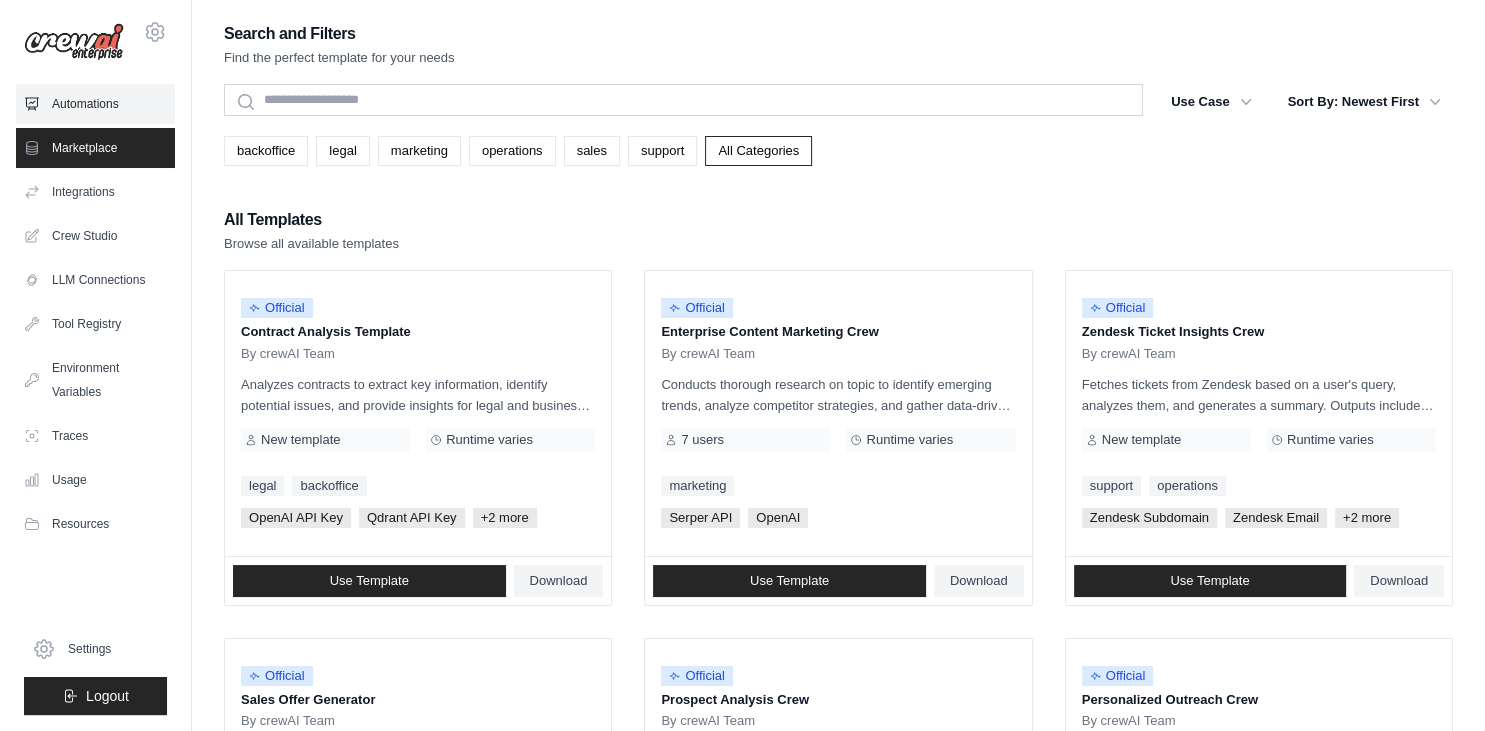 click on "Automations" at bounding box center (95, 104) 